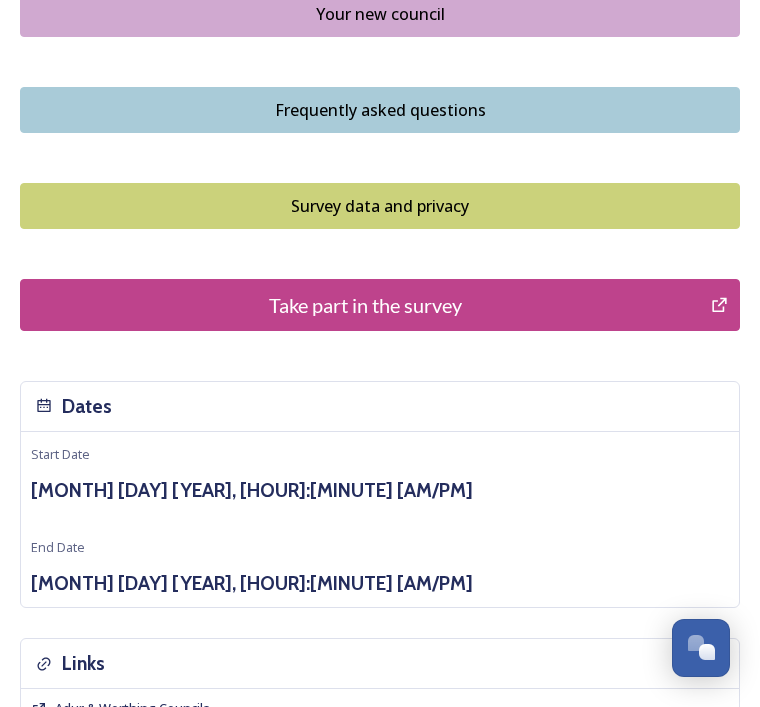scroll, scrollTop: 1739, scrollLeft: 0, axis: vertical 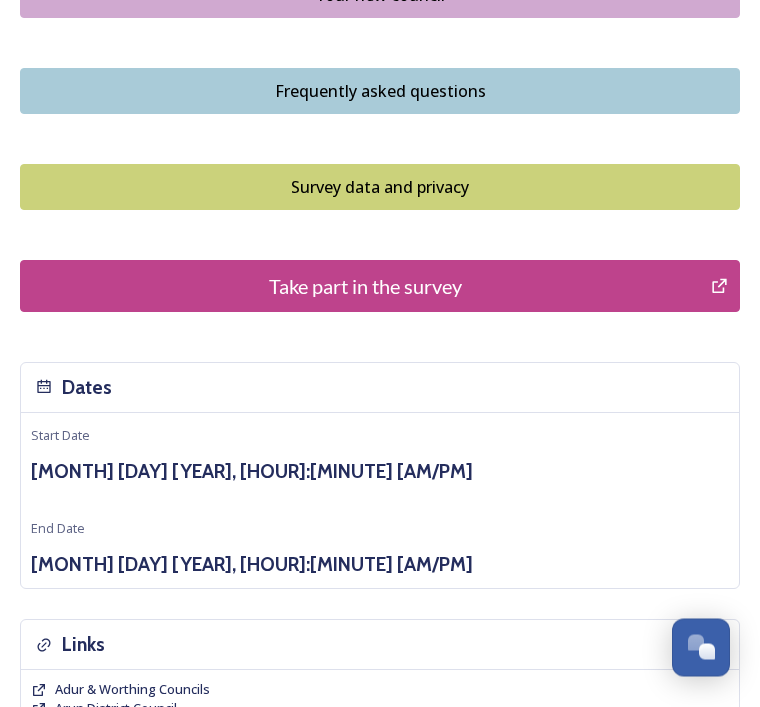click on "Take part in the survey" at bounding box center (365, 287) 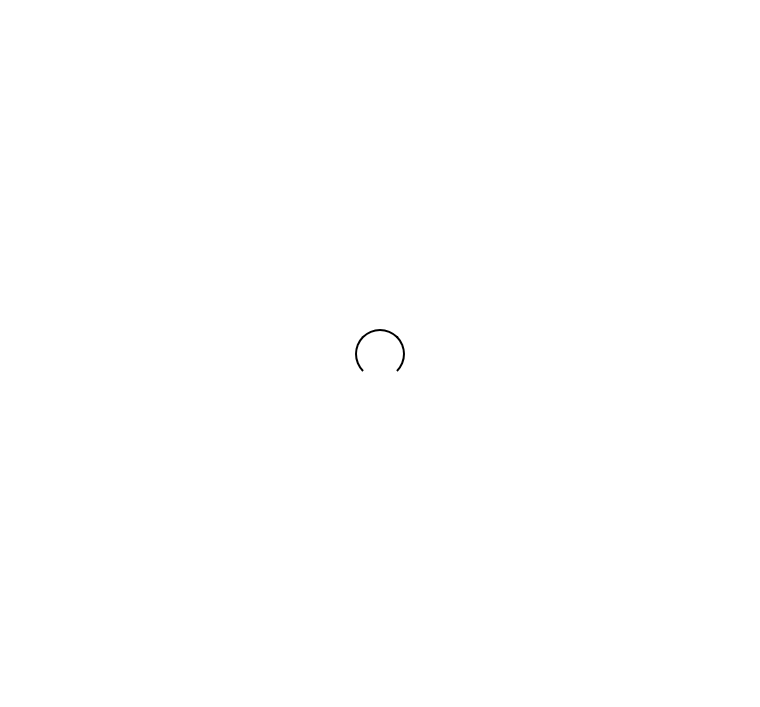 scroll, scrollTop: 0, scrollLeft: 0, axis: both 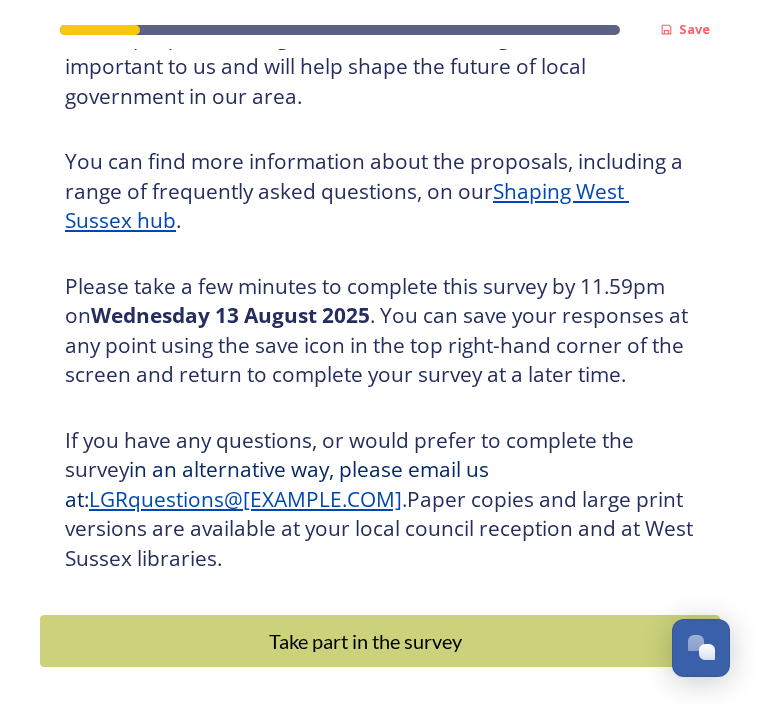 click on "Take part in the survey" at bounding box center [365, 641] 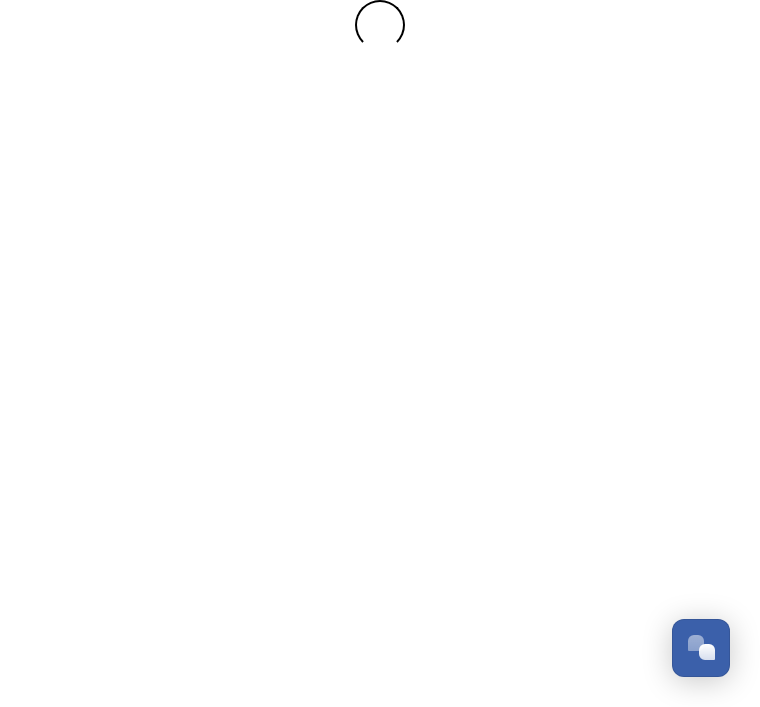 scroll, scrollTop: 0, scrollLeft: 0, axis: both 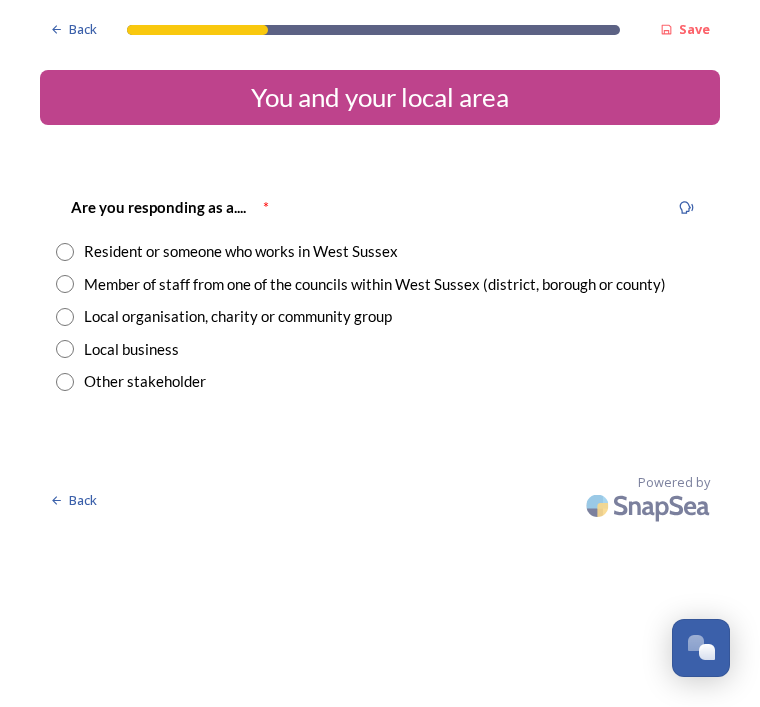 click at bounding box center [65, 252] 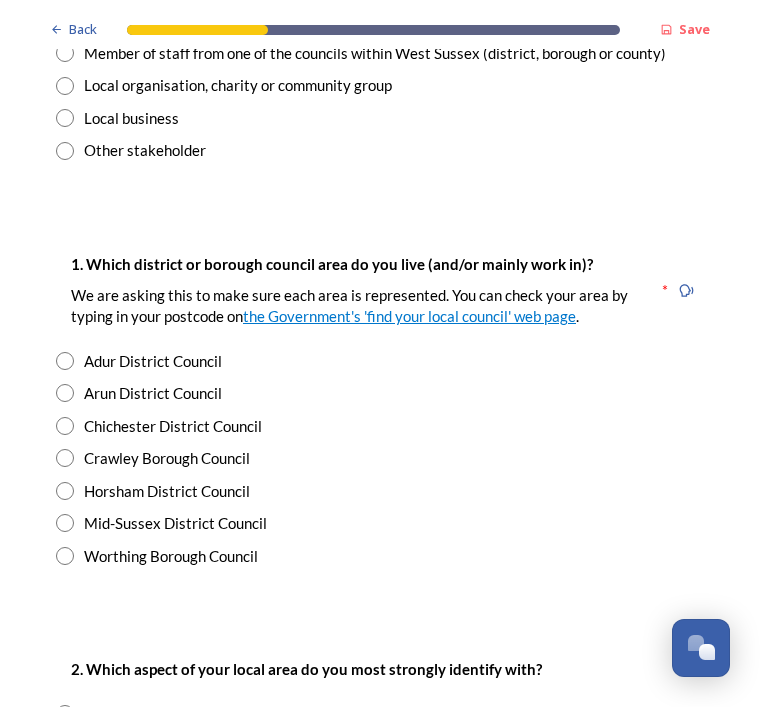 scroll, scrollTop: 231, scrollLeft: 0, axis: vertical 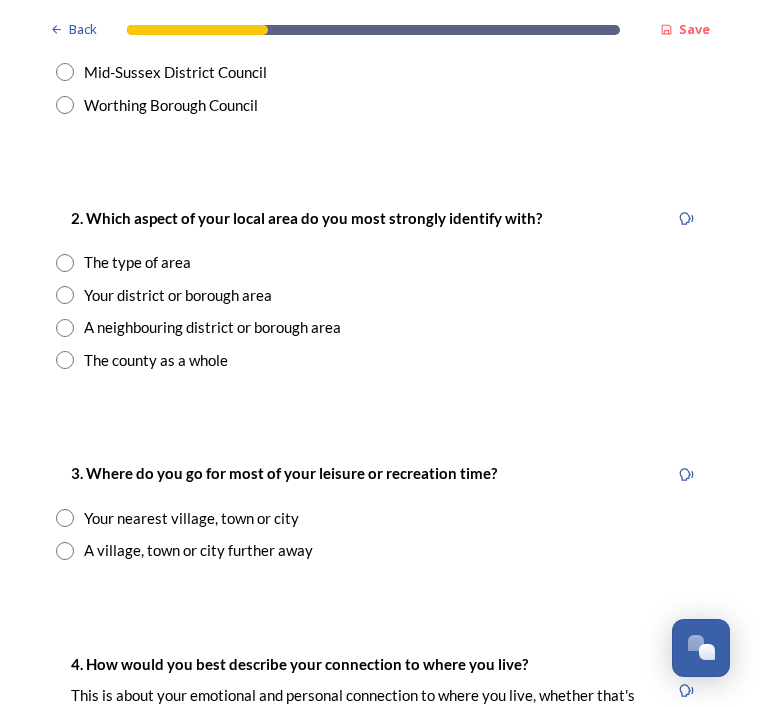 click on "Your district or borough area" at bounding box center [380, 295] 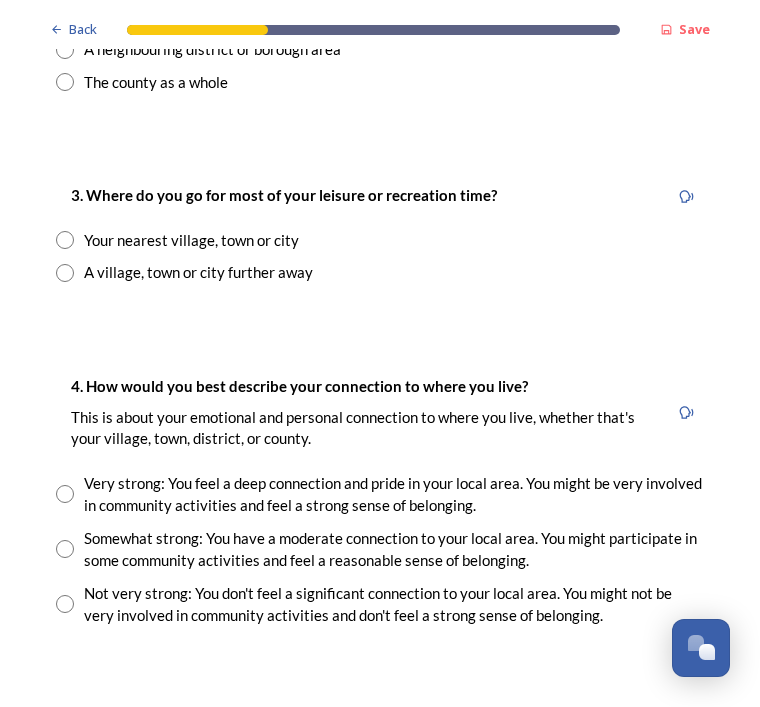 scroll, scrollTop: 961, scrollLeft: 0, axis: vertical 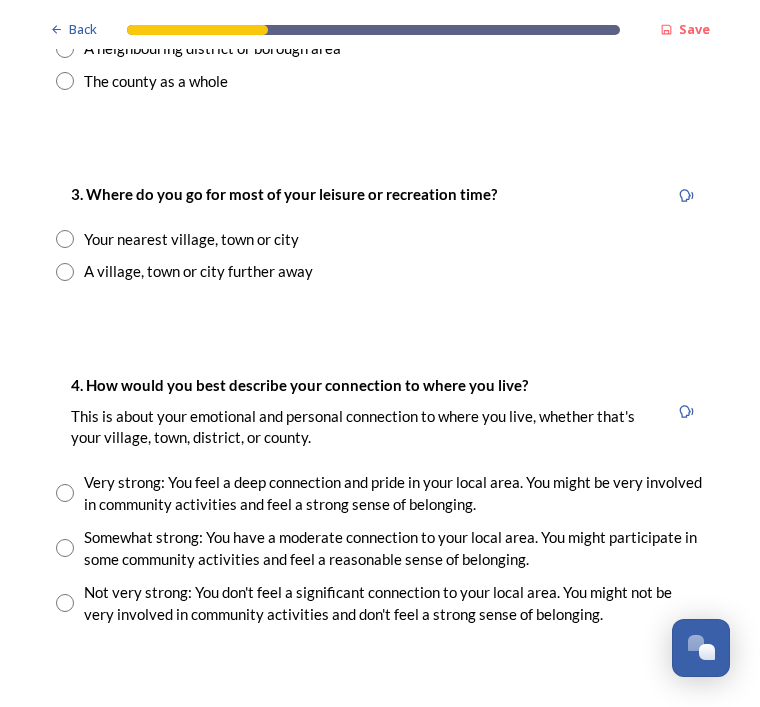 click at bounding box center (65, 239) 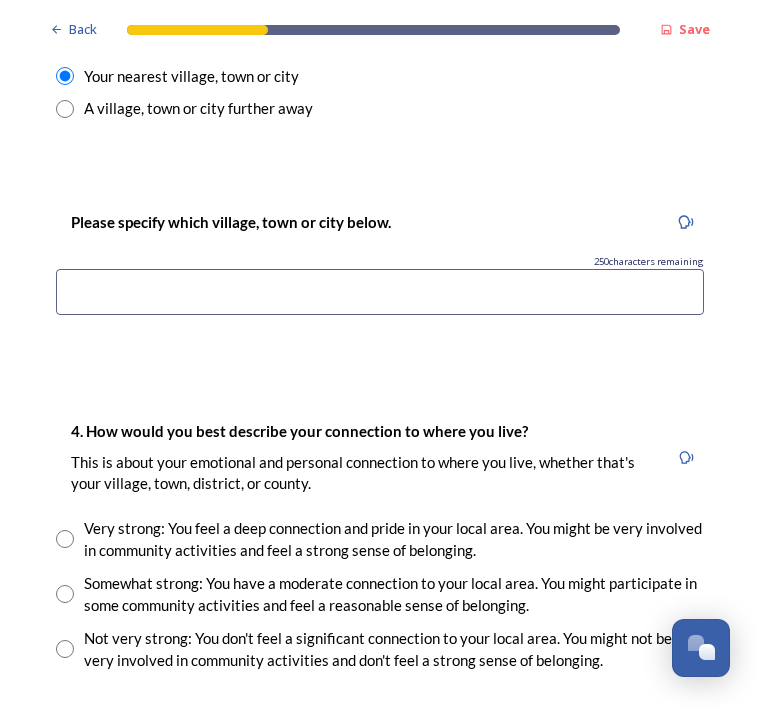 scroll, scrollTop: 1124, scrollLeft: 0, axis: vertical 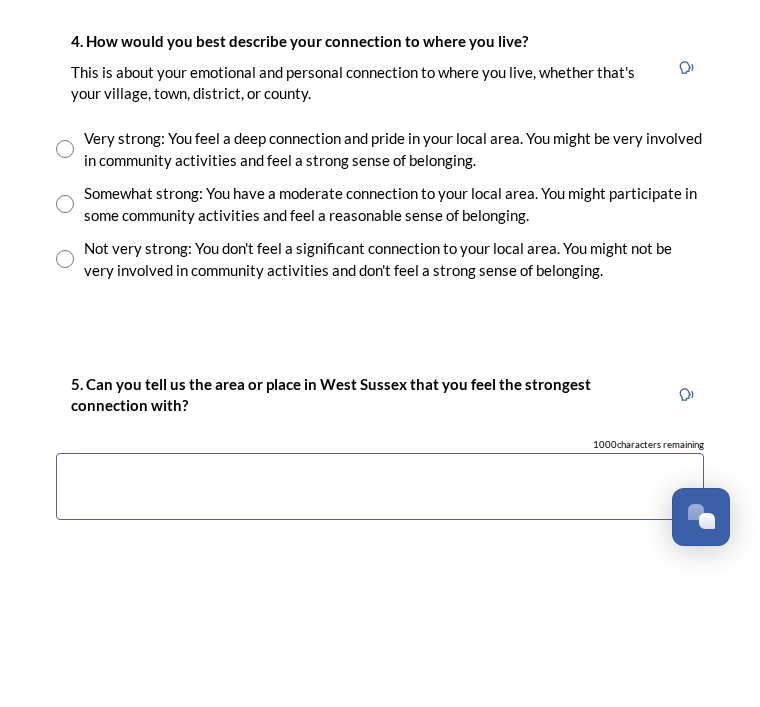 type on "[CITY]" 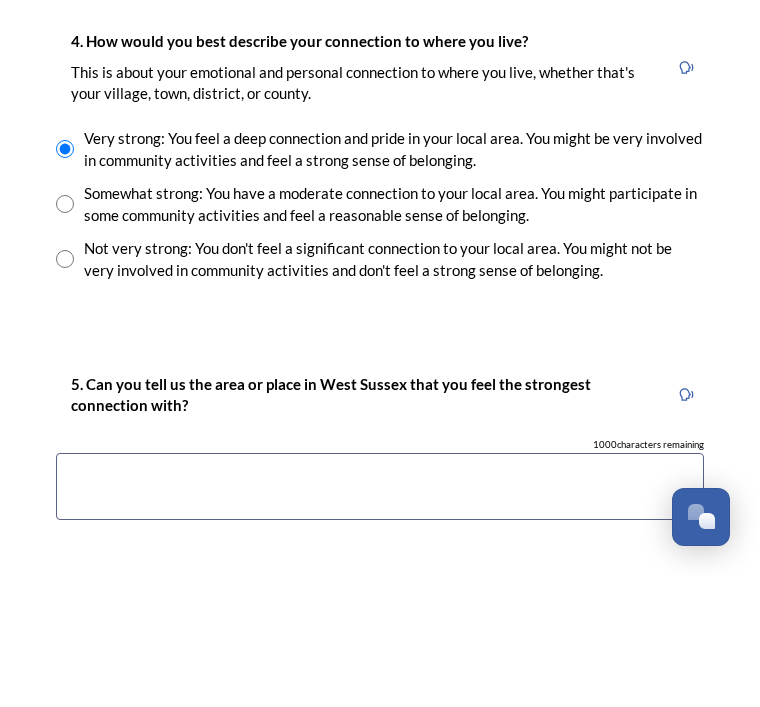 scroll, scrollTop: 64, scrollLeft: 0, axis: vertical 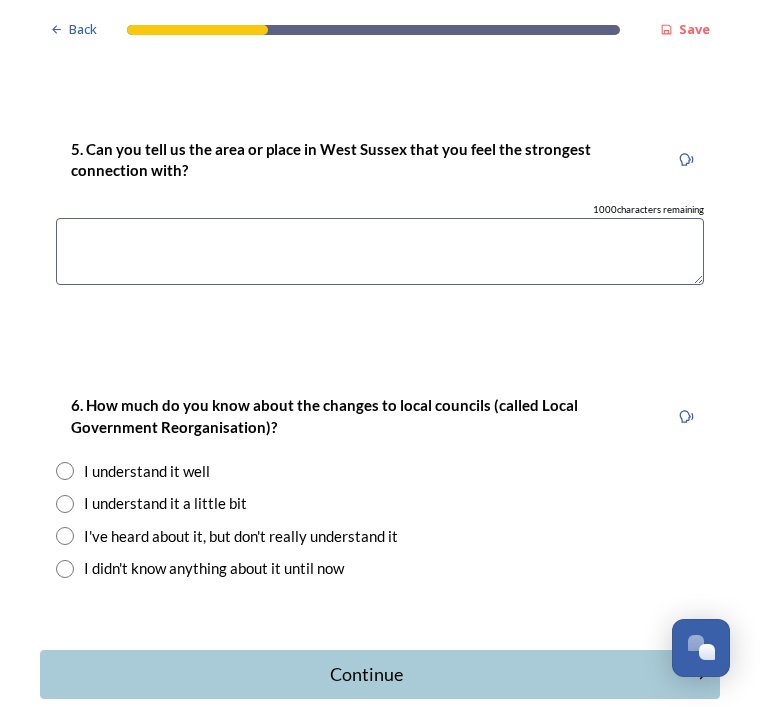 click at bounding box center (380, 251) 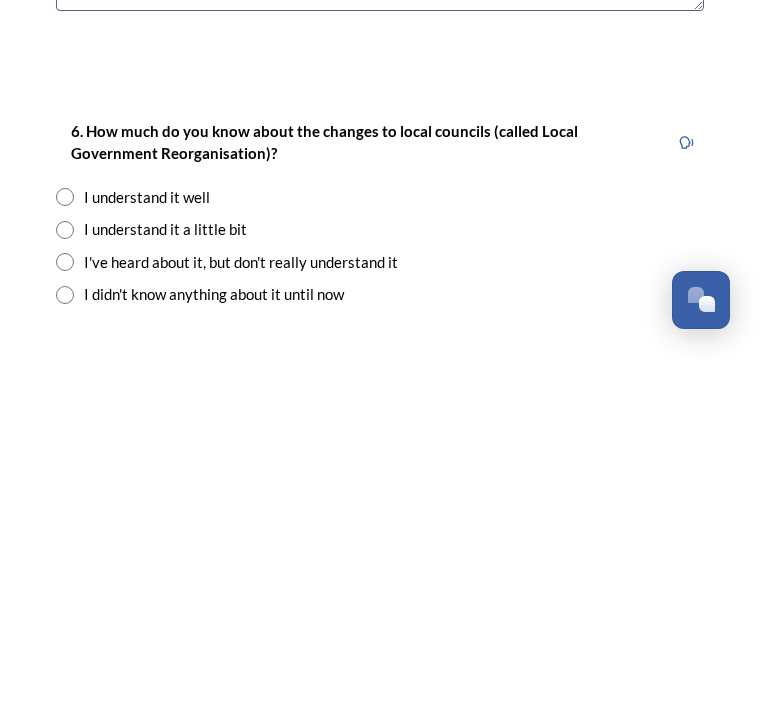scroll, scrollTop: 1675, scrollLeft: 0, axis: vertical 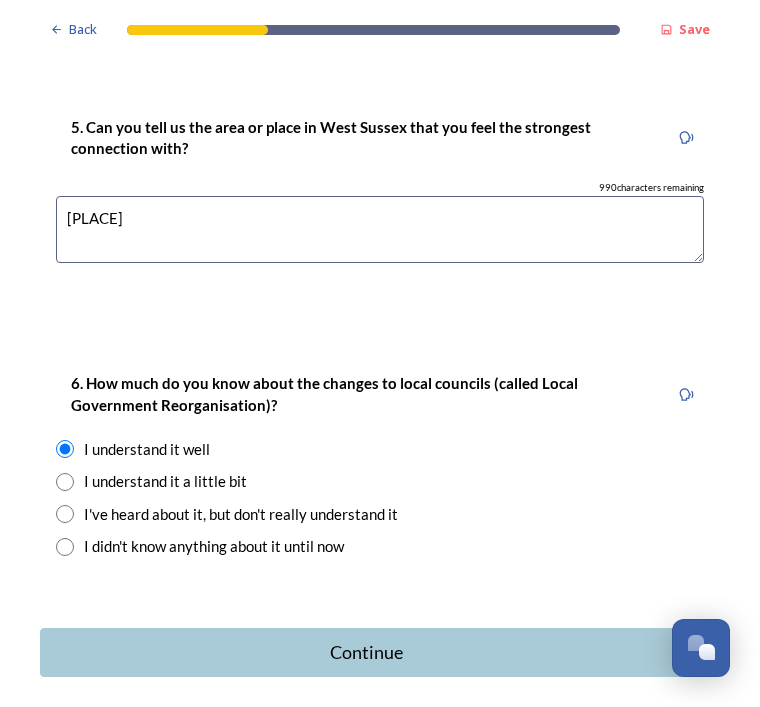 click on "Continue" at bounding box center [366, 652] 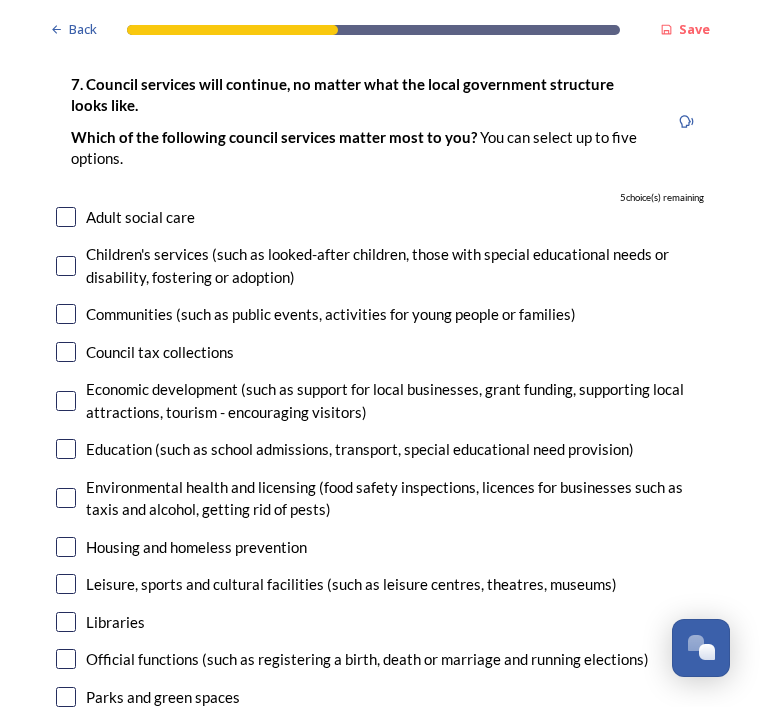 scroll, scrollTop: 109, scrollLeft: 0, axis: vertical 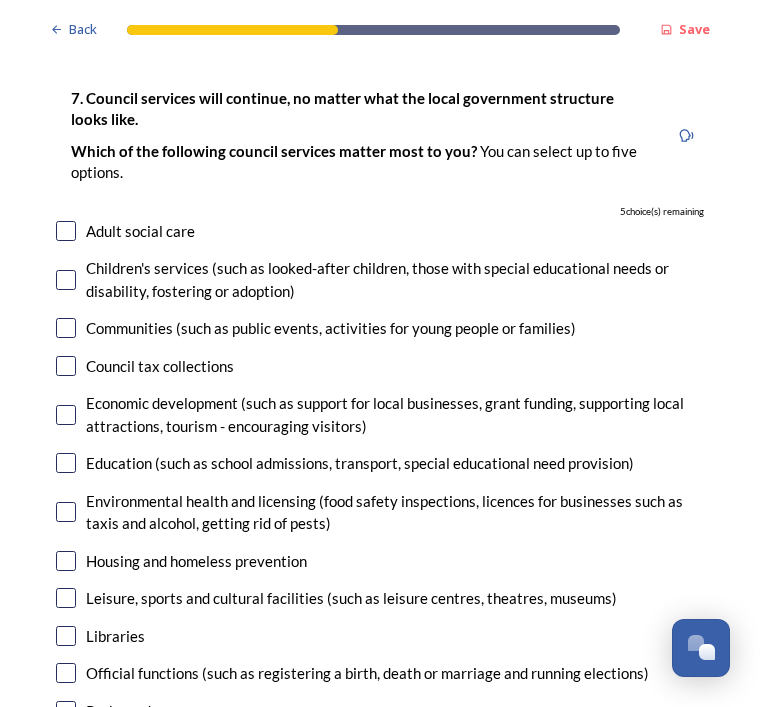 click at bounding box center [66, 280] 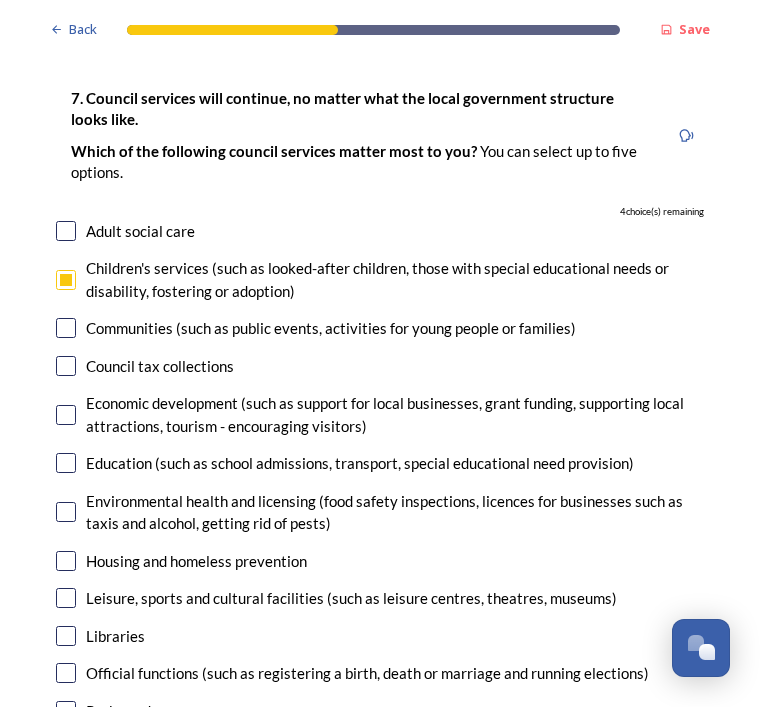 click at bounding box center (66, 463) 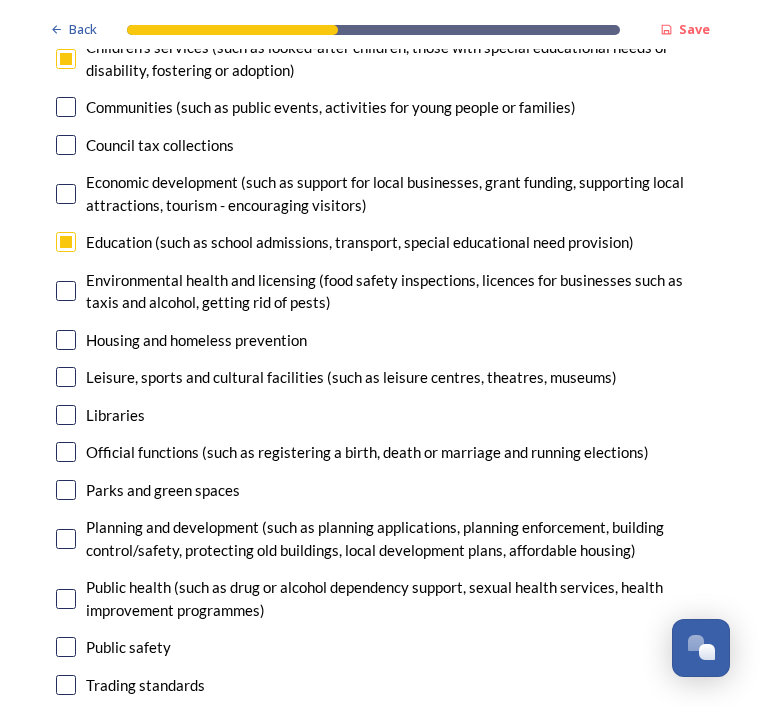 scroll, scrollTop: 330, scrollLeft: 0, axis: vertical 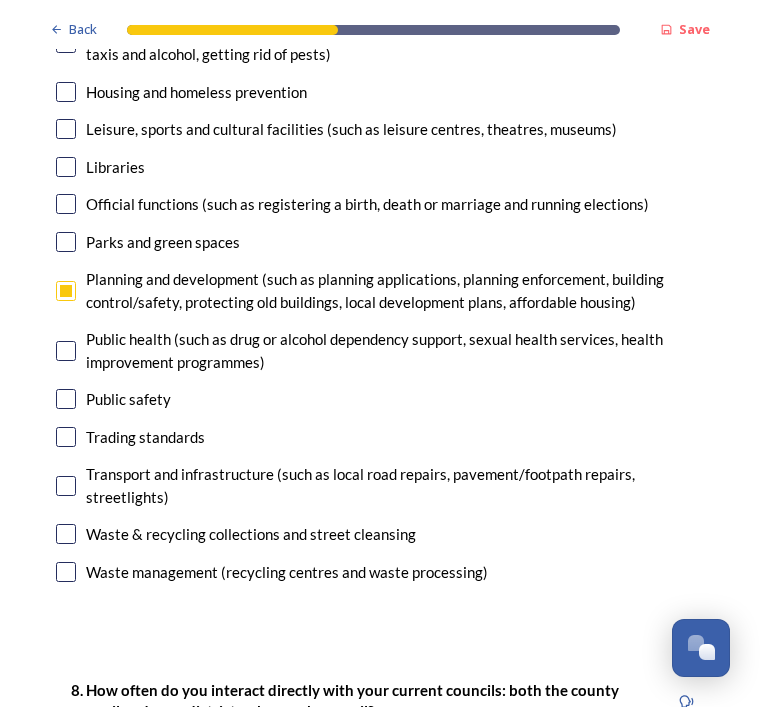 click at bounding box center [66, 534] 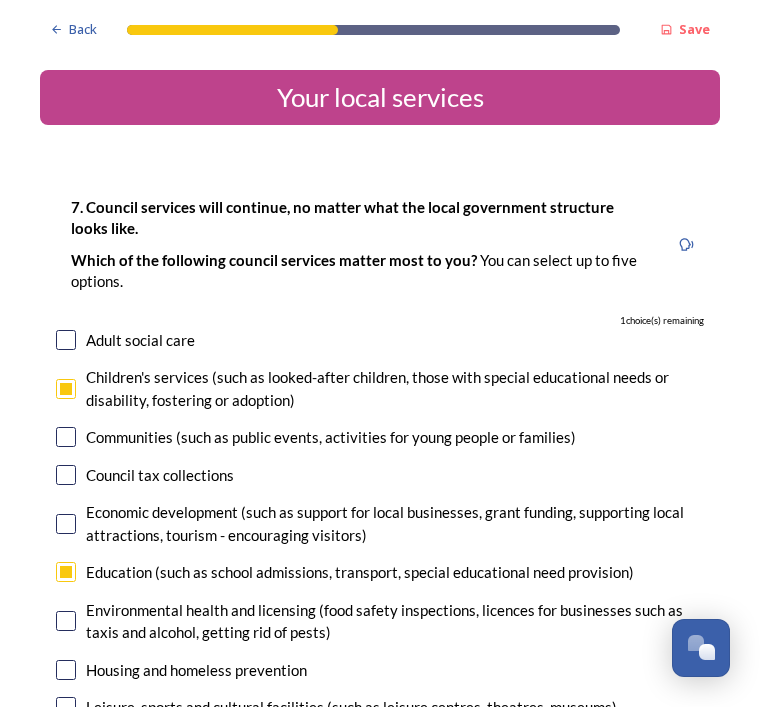 scroll, scrollTop: 0, scrollLeft: 0, axis: both 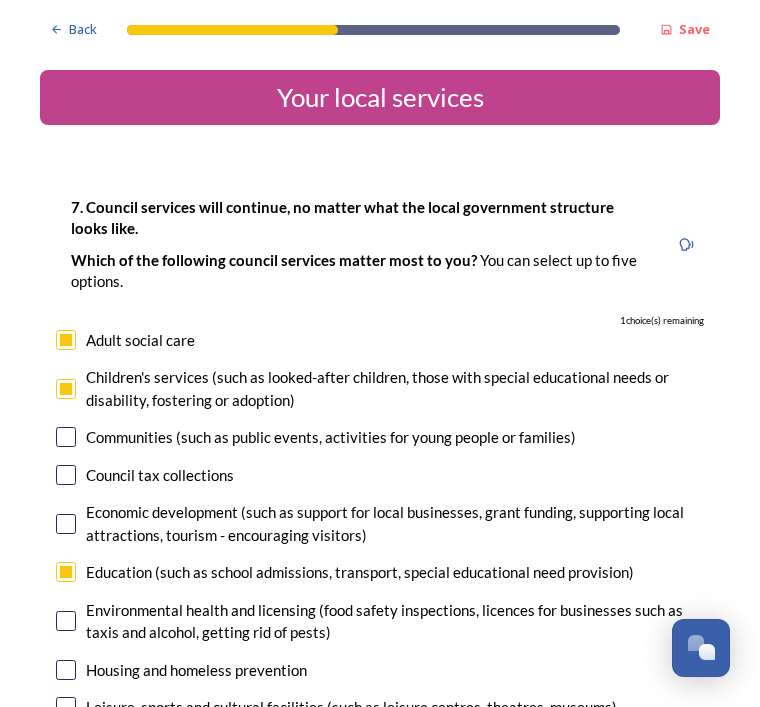checkbox on "true" 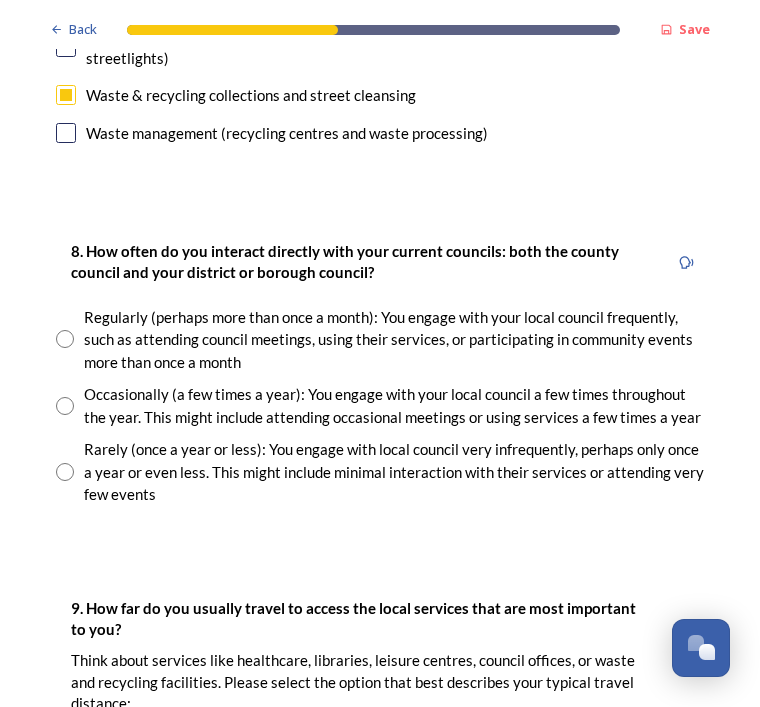 scroll, scrollTop: 1018, scrollLeft: 0, axis: vertical 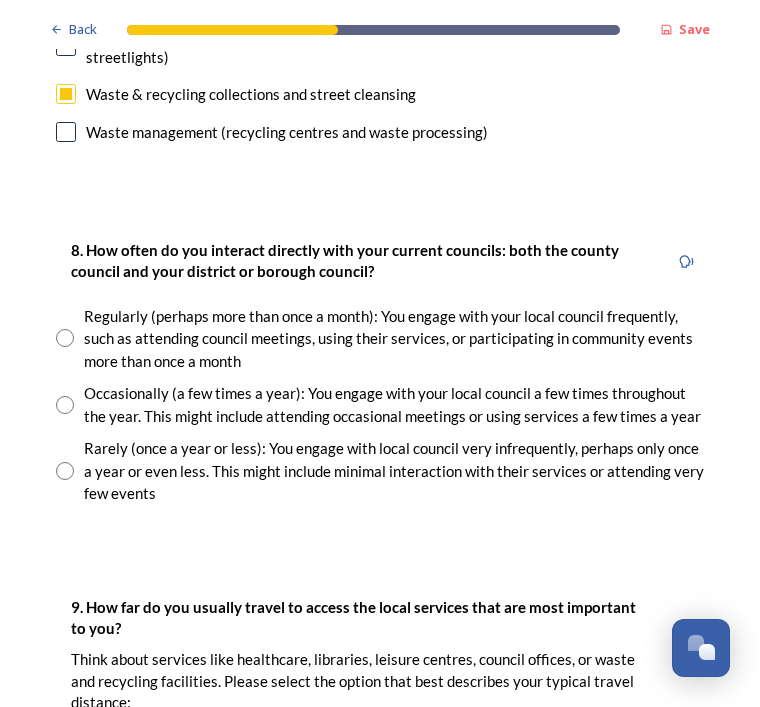 click at bounding box center [65, 338] 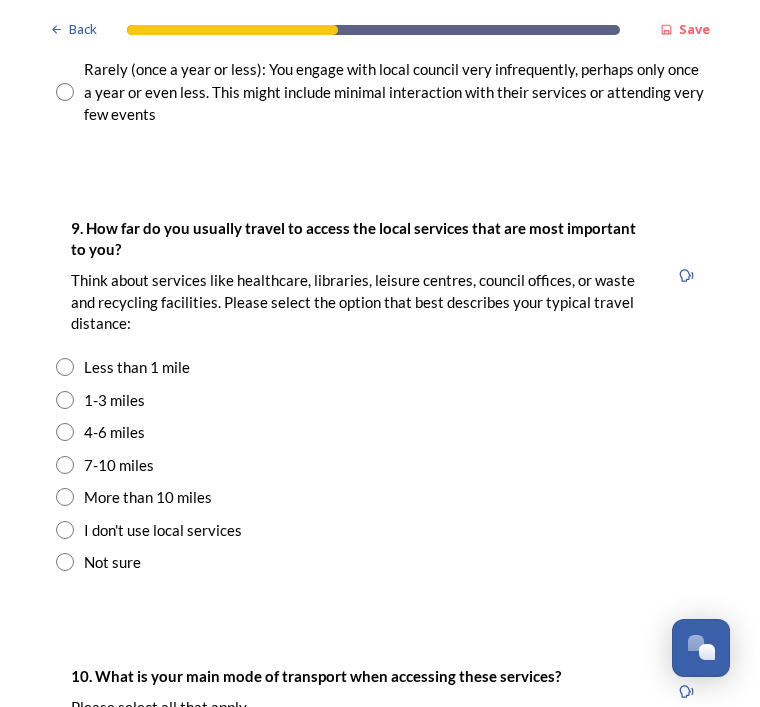 scroll, scrollTop: 1398, scrollLeft: 0, axis: vertical 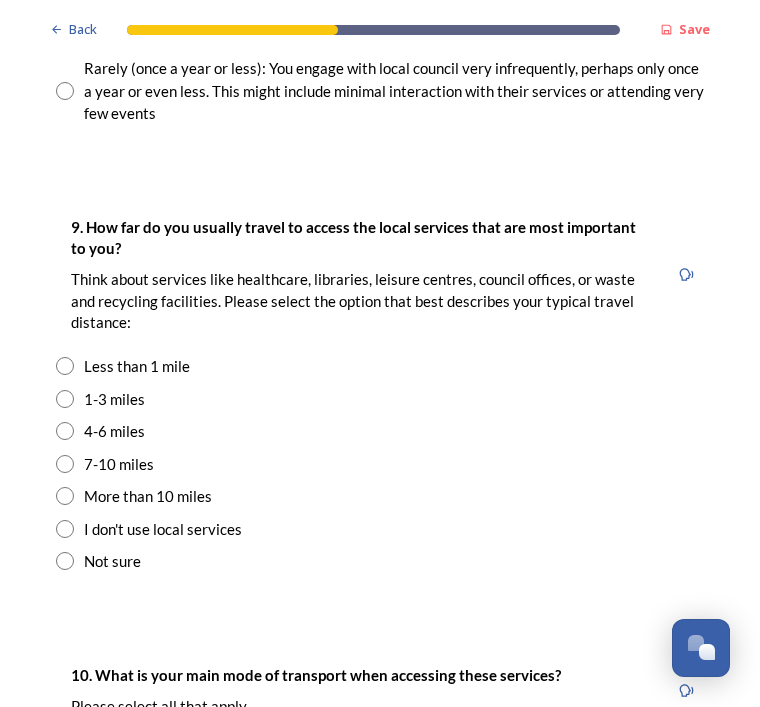 click at bounding box center [65, 399] 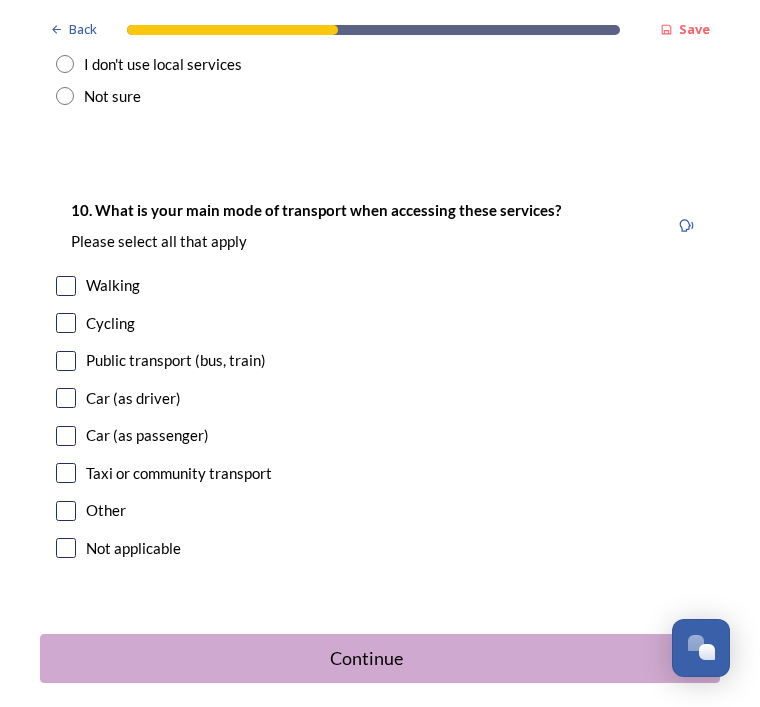 scroll, scrollTop: 1862, scrollLeft: 0, axis: vertical 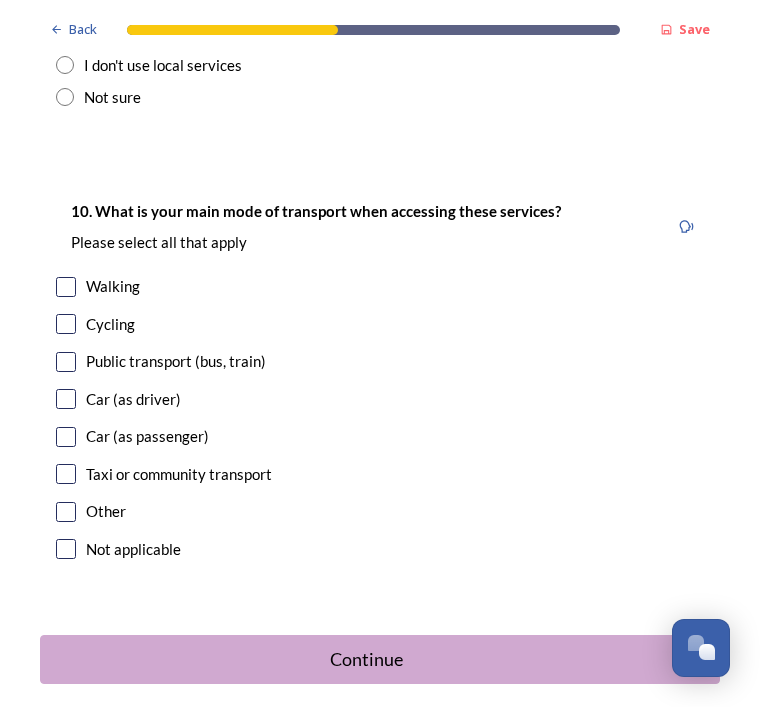 click at bounding box center [66, 399] 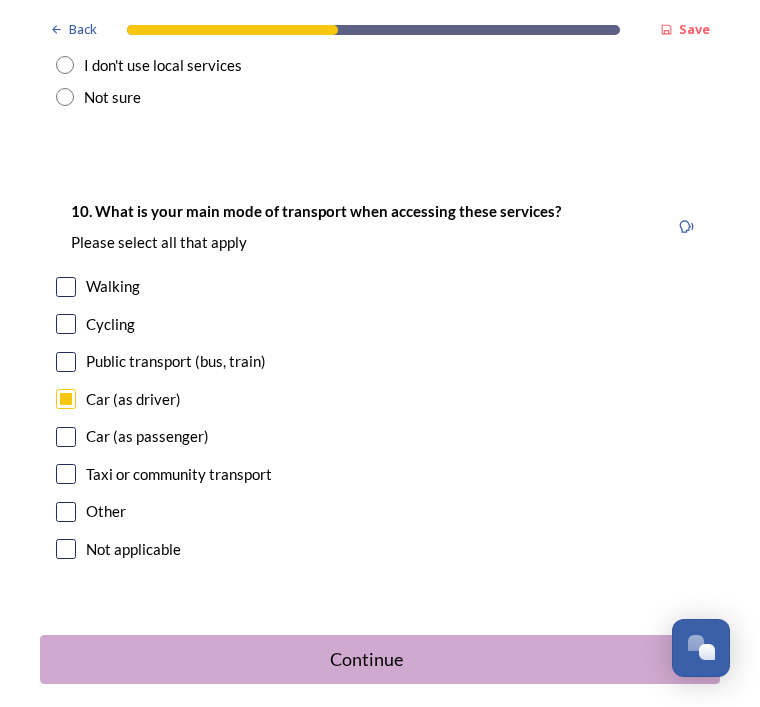 click on "Continue" at bounding box center [366, 659] 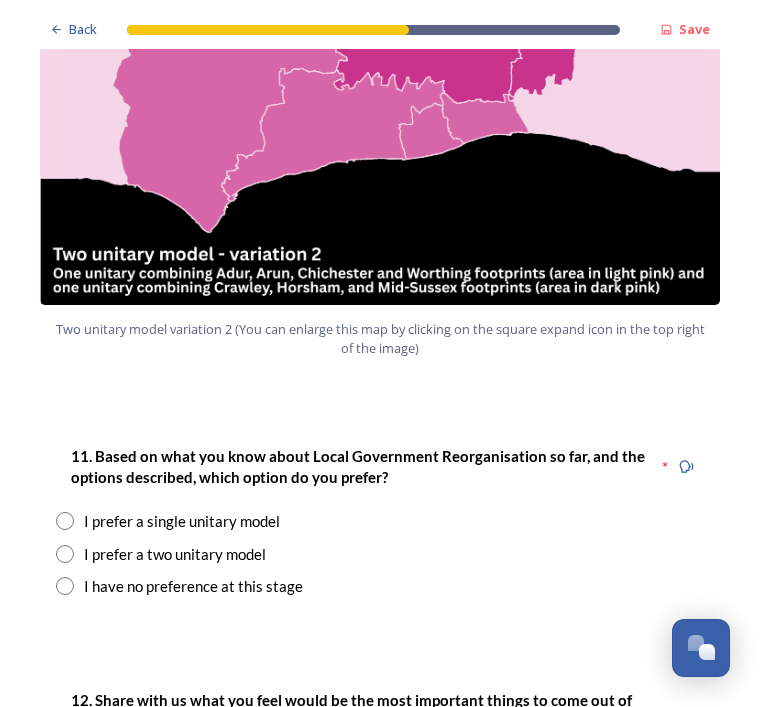 scroll, scrollTop: 2257, scrollLeft: 0, axis: vertical 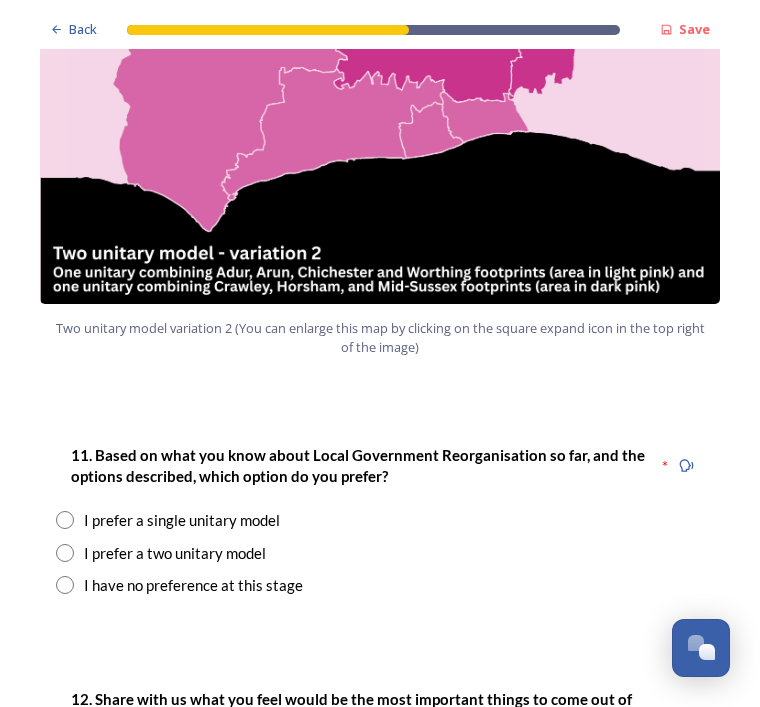 click at bounding box center [65, 553] 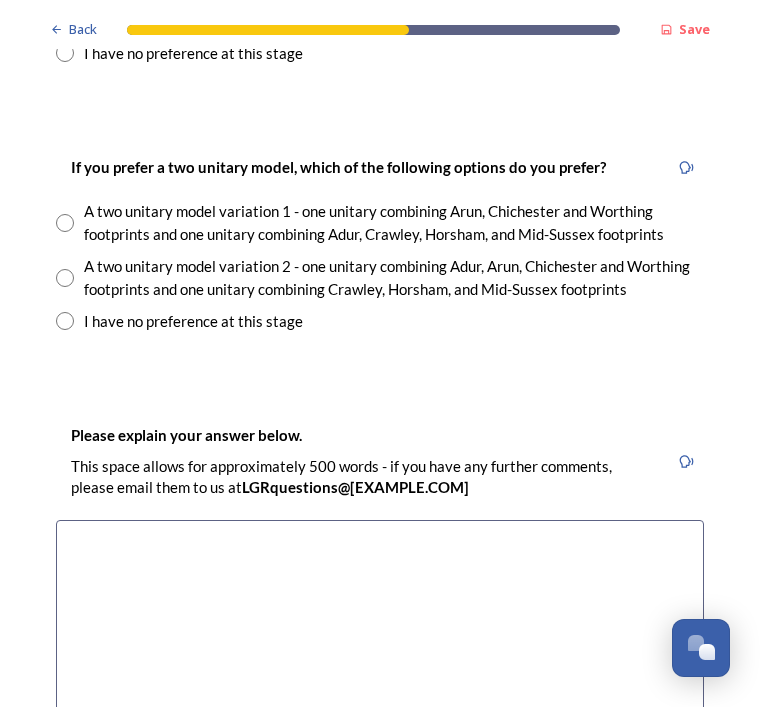 scroll, scrollTop: 2789, scrollLeft: 0, axis: vertical 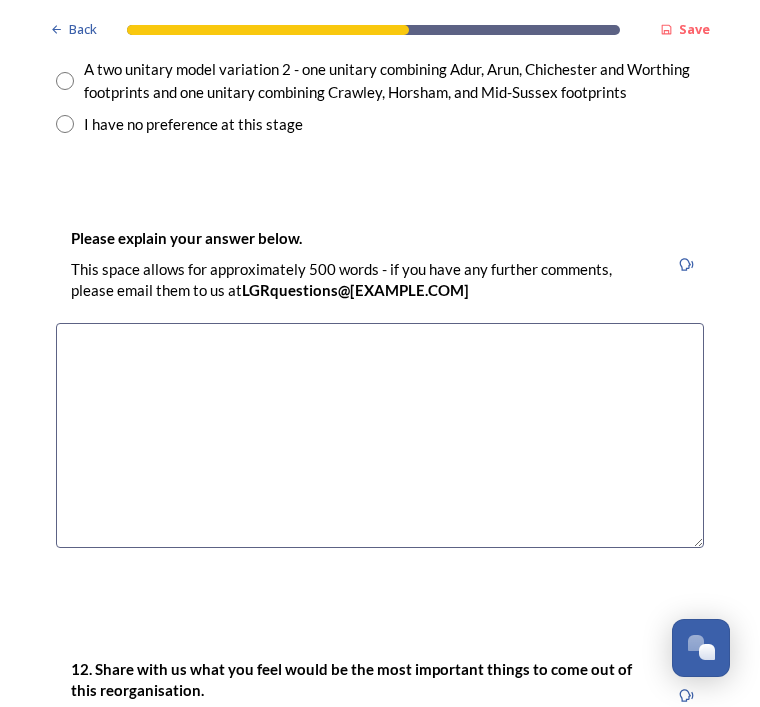 click at bounding box center (380, 435) 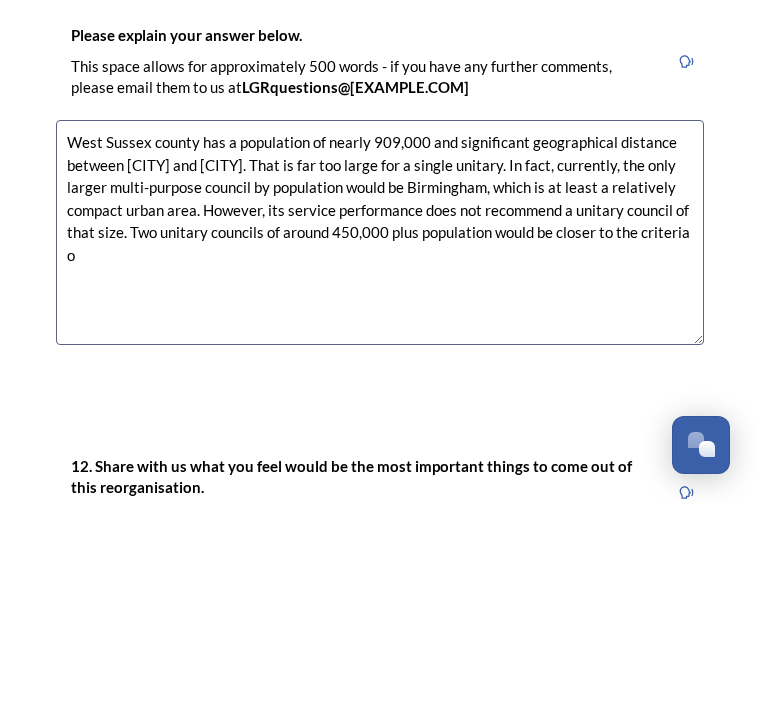 click on "West Sussex county has a population of nearly 909,000 and significant geographical distance between [CITY] and [CITY]. That is far too large for a single unitary. In fact, currently, the only larger multi-purpose council by population would be Birmingham, which is at least a relatively compact urban area. However, its service performance does not recommend a unitary council of that size. Two unitary councils of around 450,000 plus population would be closer to the criteria o" at bounding box center (380, 435) 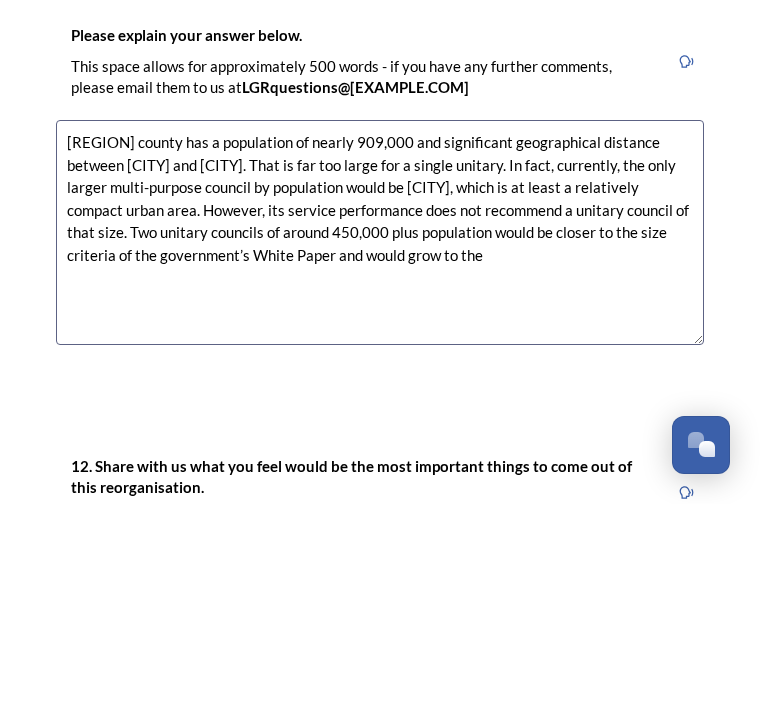 click on "[REGION] county has a population of nearly 909,000 and significant geographical distance between [CITY] and [CITY]. That is far too large for a single unitary. In fact, currently, the only larger multi-purpose council by population would be [CITY], which is at least a relatively compact urban area. However, its service performance does not recommend a unitary council of that size. Two unitary councils of around 450,000 plus population would be closer to the size criteria of the government’s White Paper and would grow to the" at bounding box center (380, 435) 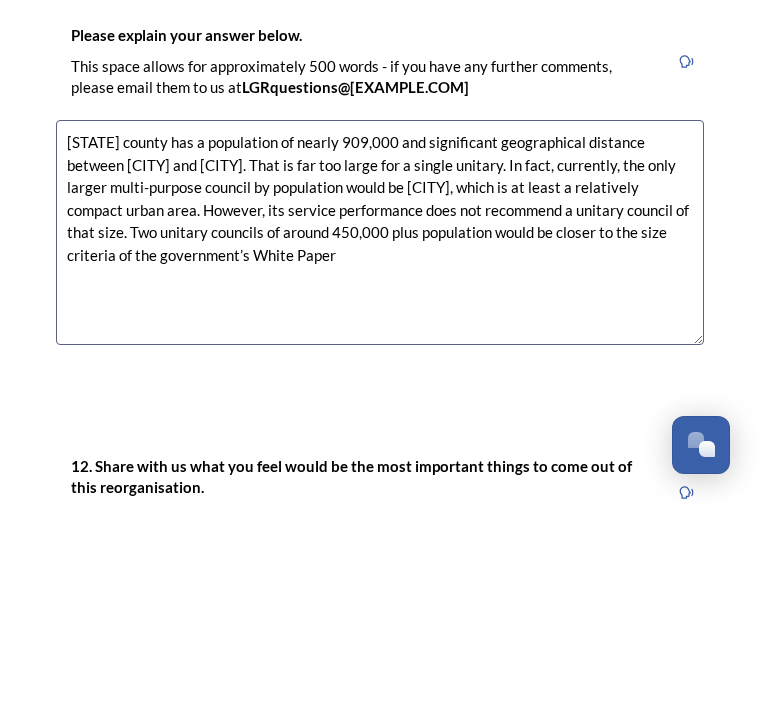 click on "[STATE] county has a population of nearly 909,000 and significant geographical distance between [CITY] and [CITY]. That is far too large for a single unitary. In fact, currently, the only larger multi-purpose council by population would be [CITY], which is at least a relatively compact urban area. However, its service performance does not recommend a unitary council of that size. Two unitary councils of around 450,000 plus population would be closer to the size criteria of the government’s White Paper" at bounding box center (380, 435) 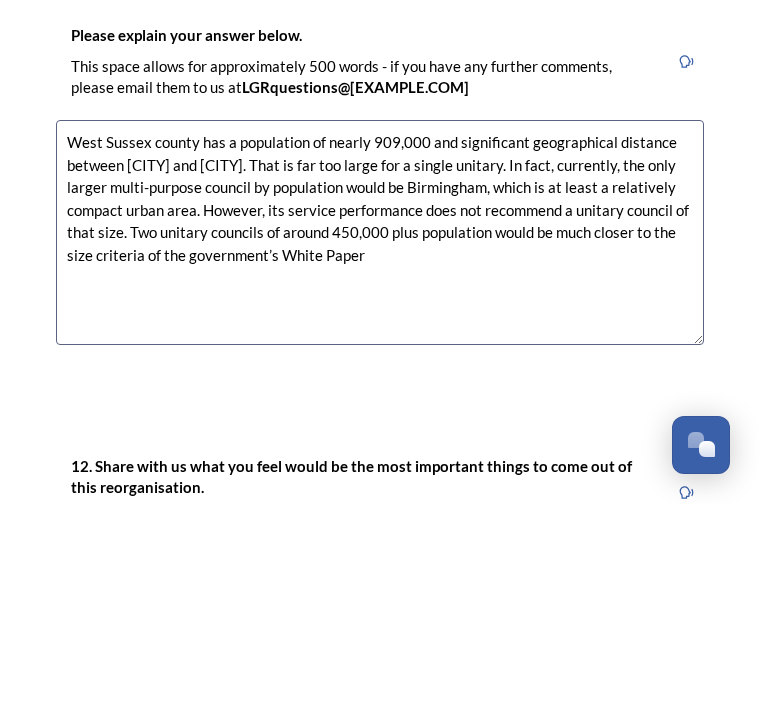 click on "West Sussex county has a population of nearly 909,000 and significant geographical distance between [CITY] and [CITY]. That is far too large for a single unitary. In fact, currently, the only larger multi-purpose council by population would be Birmingham, which is at least a relatively compact urban area. However, its service performance does not recommend a unitary council of that size. Two unitary councils of around 450,000 plus population would be much closer to the size criteria of the government’s White Paper" at bounding box center (380, 435) 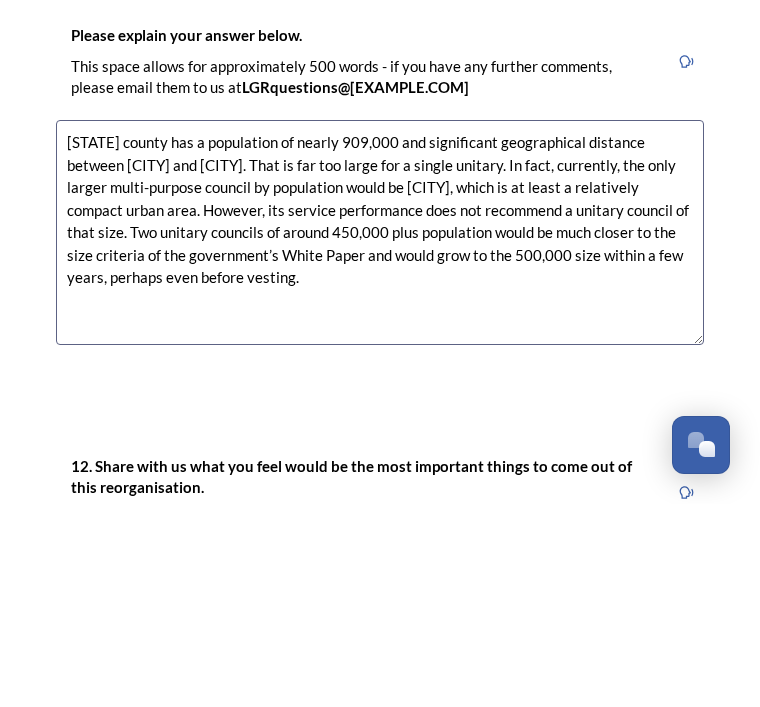 type on "[STATE] county has a population of nearly 909,000 and significant geographical distance between [CITY] and [CITY]. That is far too large for a single unitary. In fact, currently, the only larger multi-purpose council by population would be [CITY], which is at least a relatively compact urban area. However, its service performance does not recommend a unitary council of that size. Two unitary councils of around 450,000 plus population would be much closer to the size criteria of the government’s White Paper and would grow to the 500,000 size within a few years, perhaps even before vesting." 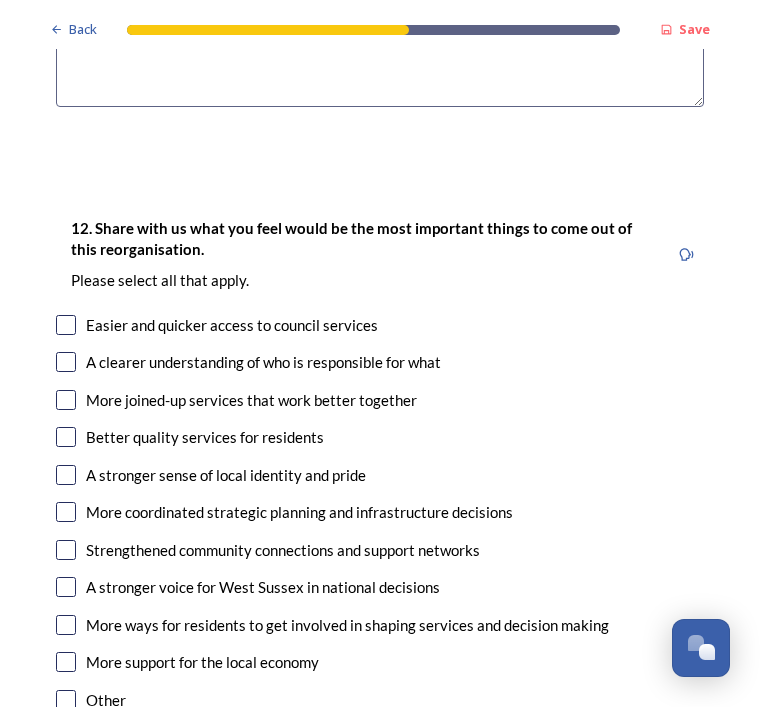 scroll, scrollTop: 3427, scrollLeft: 0, axis: vertical 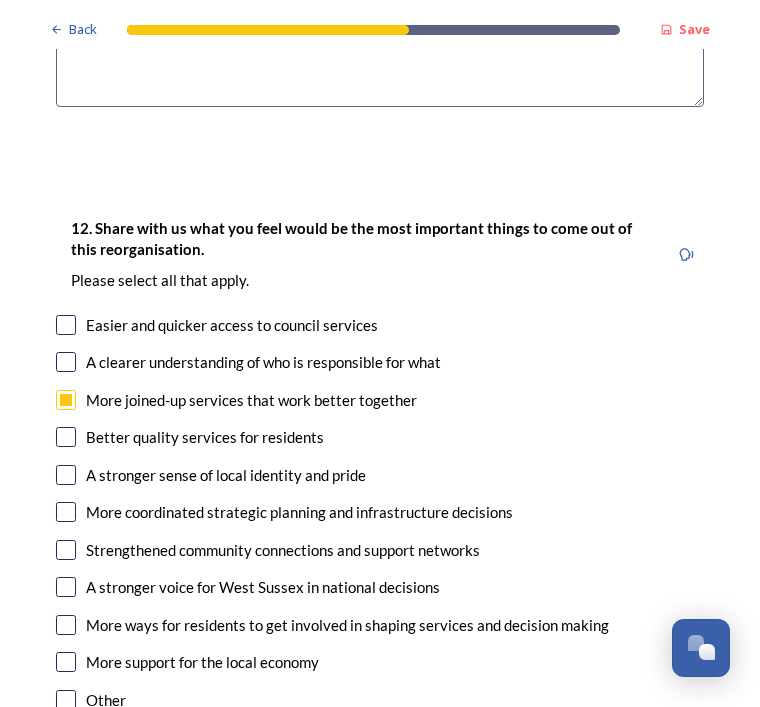 click at bounding box center [66, 362] 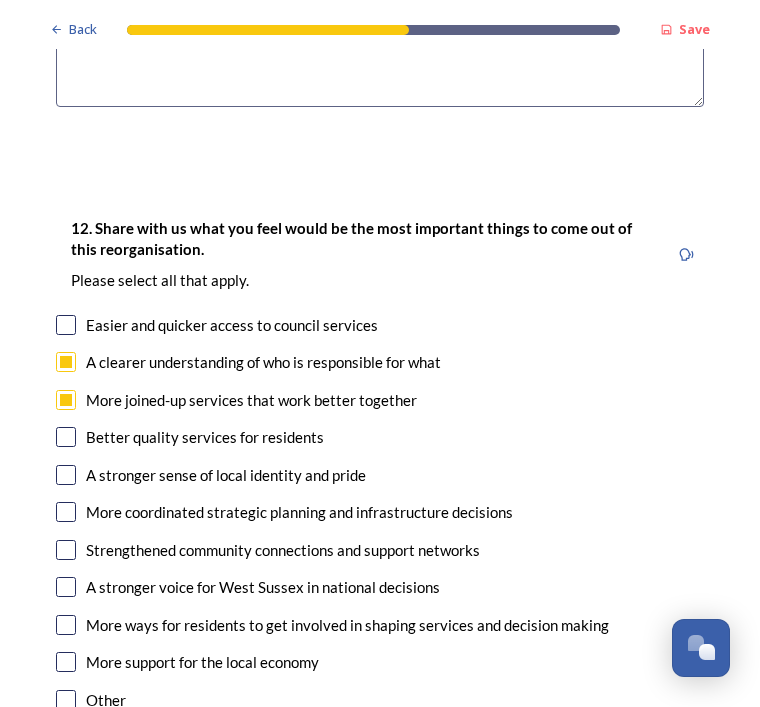 click at bounding box center [66, 512] 